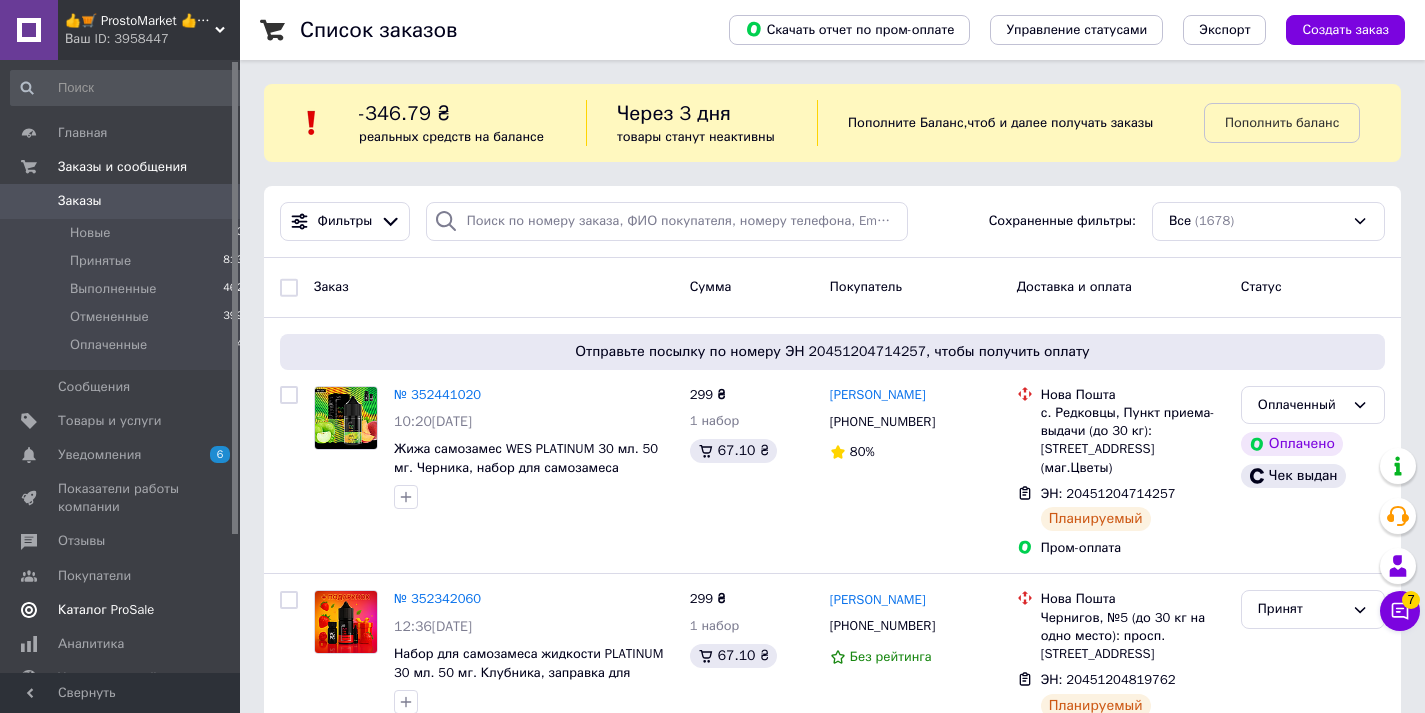 scroll, scrollTop: 0, scrollLeft: 0, axis: both 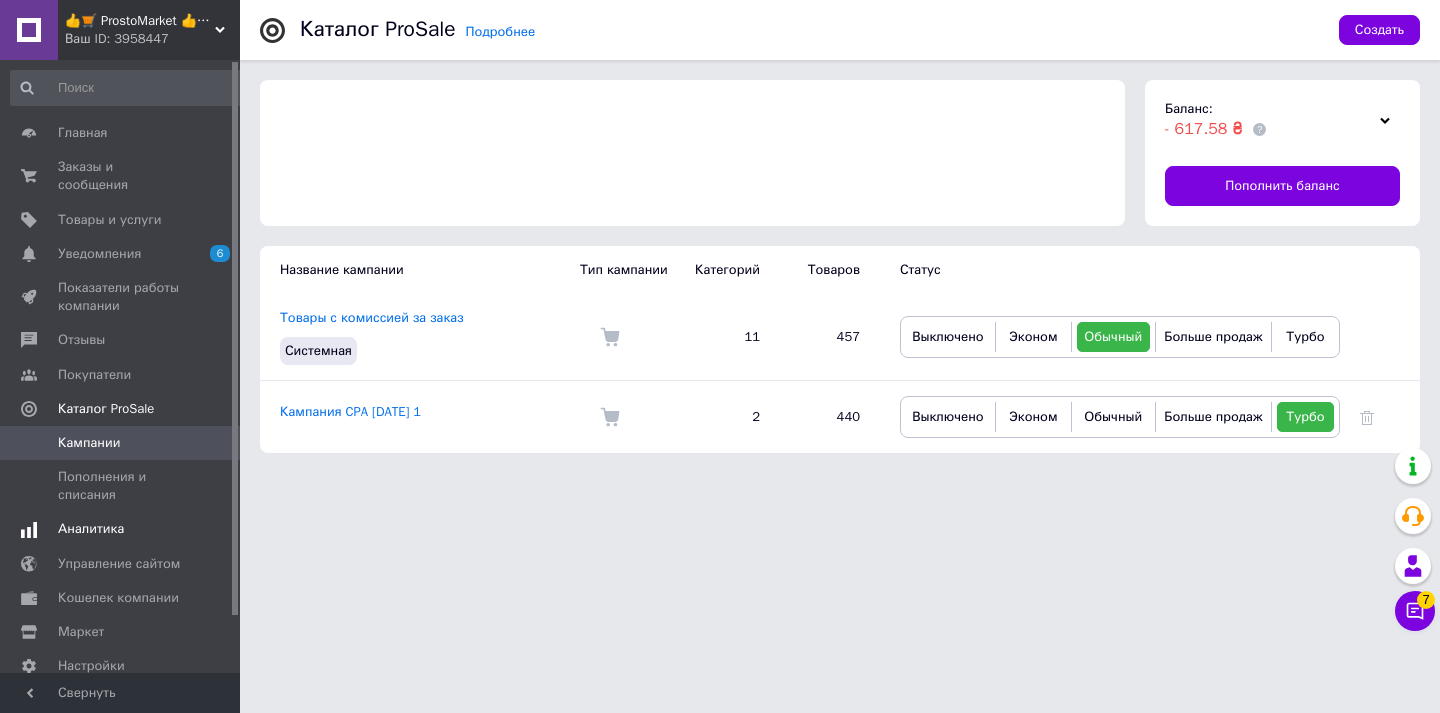 click on "Аналитика" at bounding box center (127, 529) 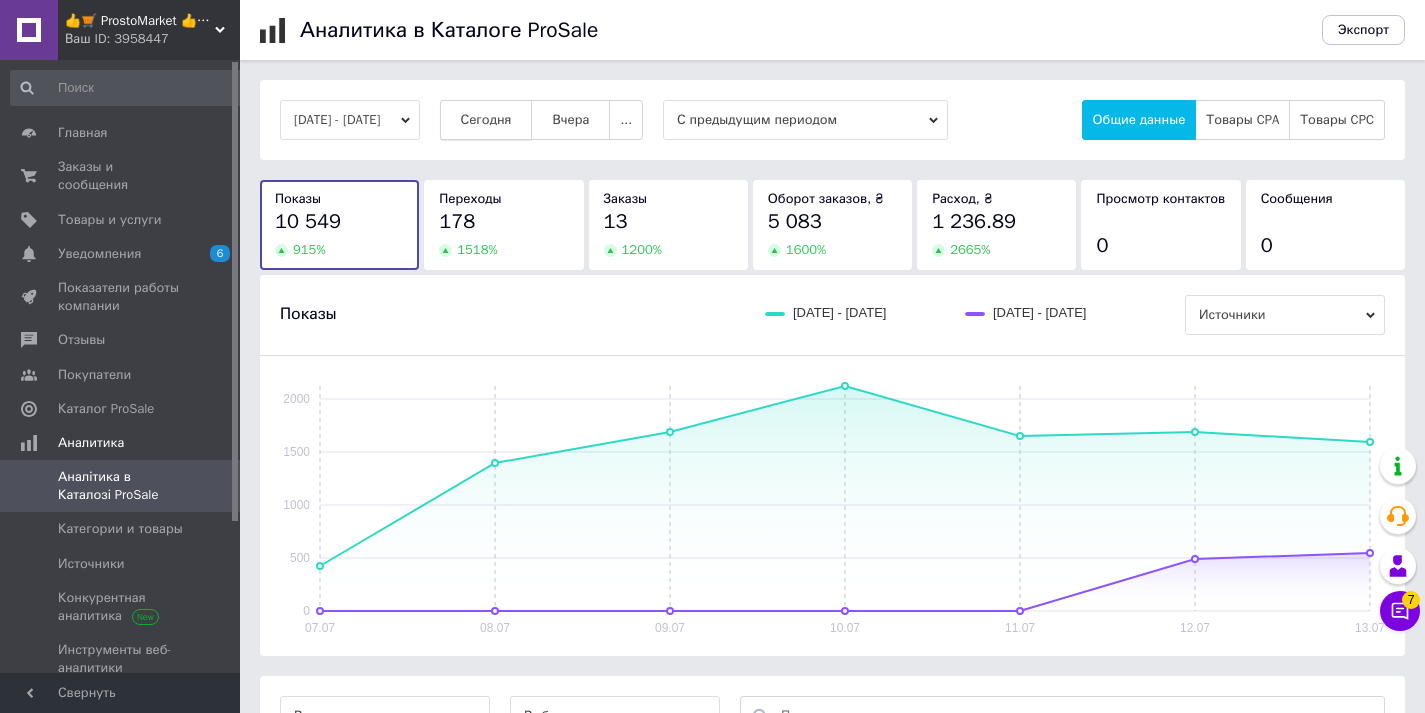 click on "Сегодня" at bounding box center (486, 120) 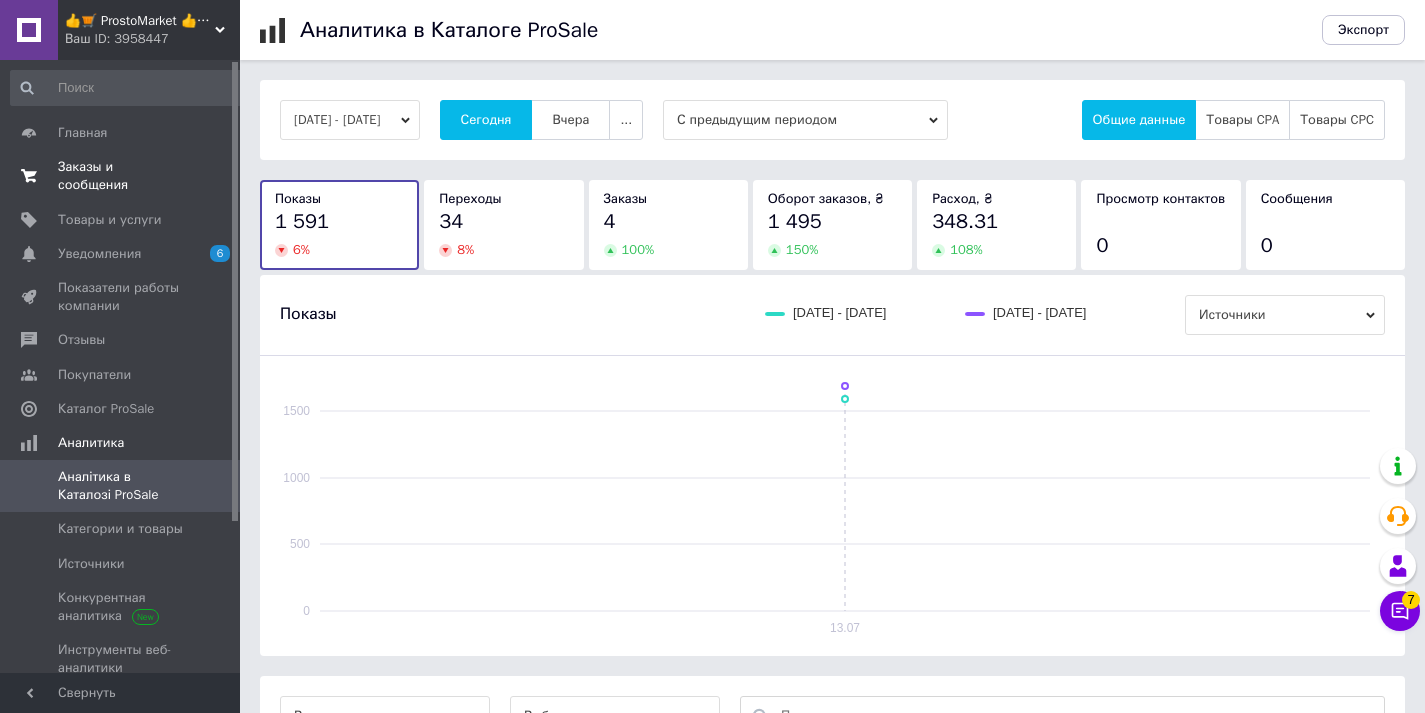 click on "Заказы и сообщения" at bounding box center [121, 176] 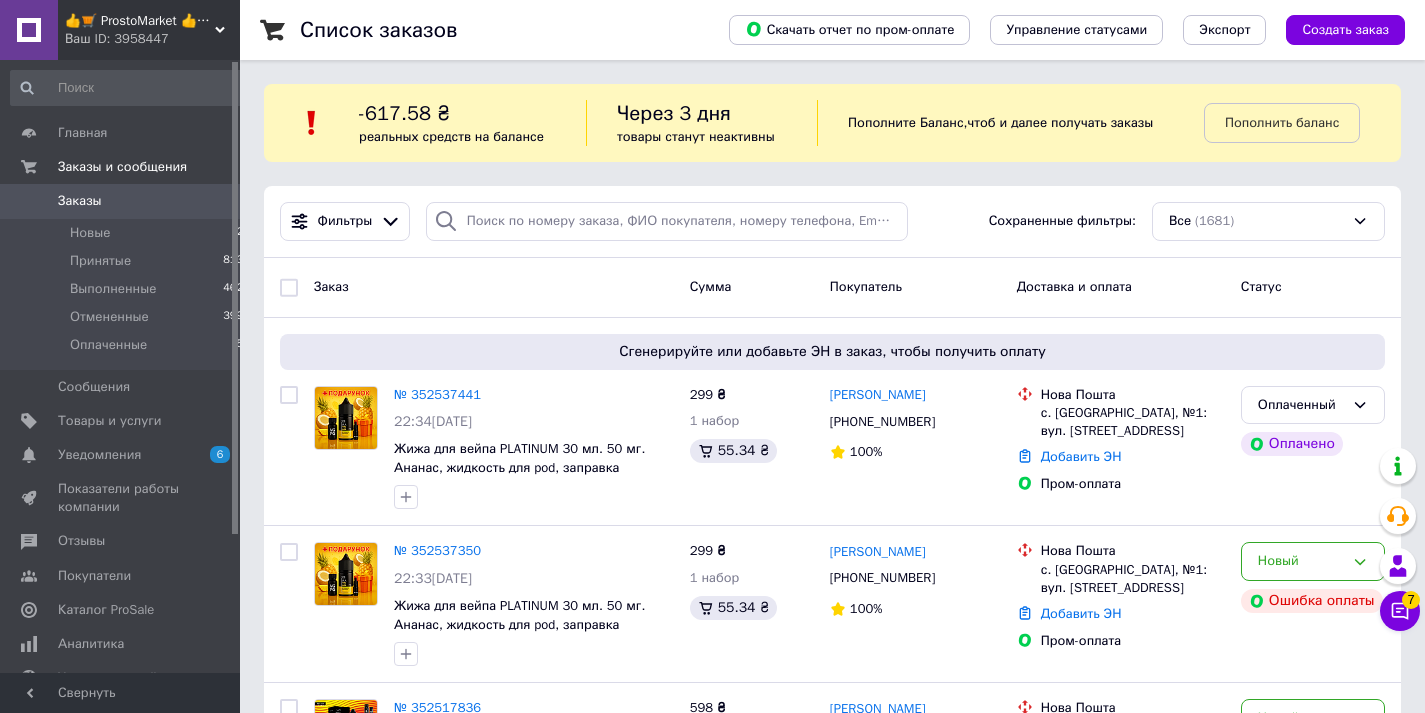 click on "Заказ" at bounding box center [494, 287] 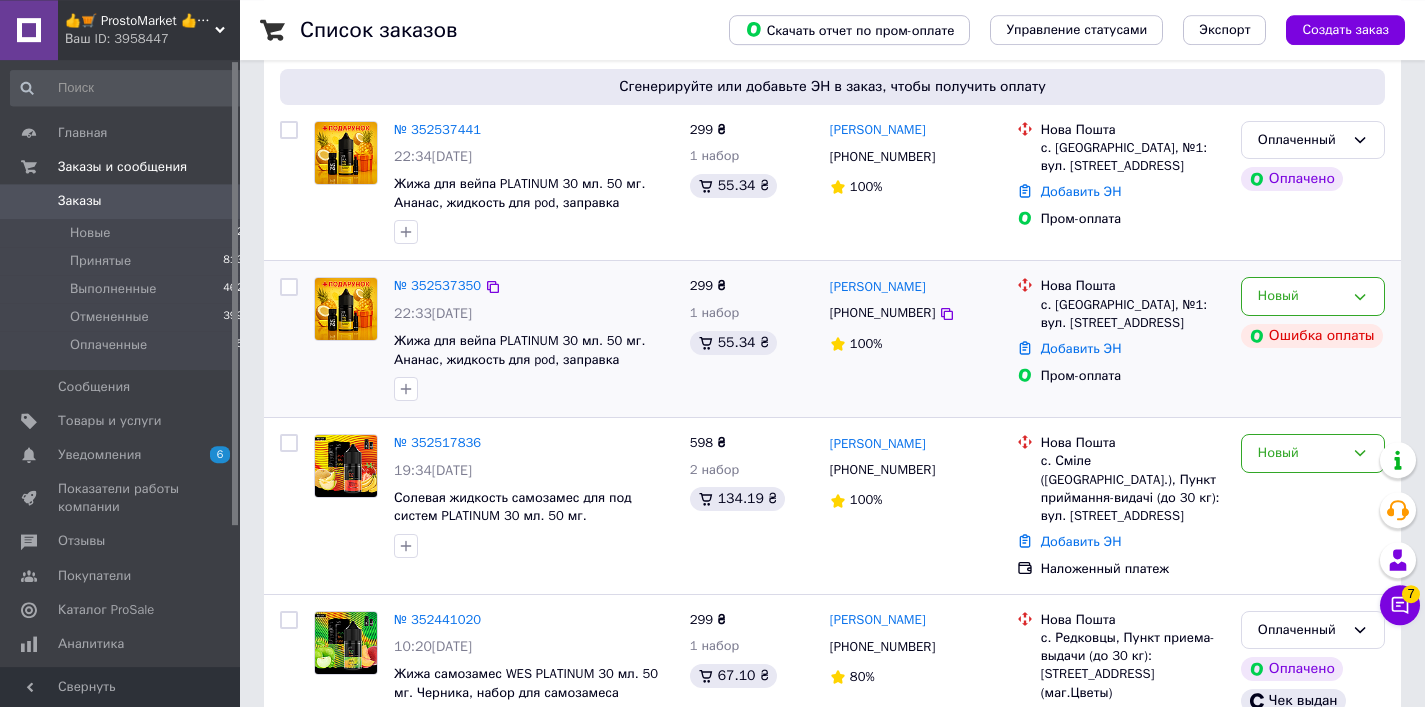 click on "№ 352537350 22:33[DATE] Жижа для вейпа PLATINUM 30 мл. 50 мг. Ананас, жидкость для pod, заправка электронных сигарет, для парения" at bounding box center (534, 339) 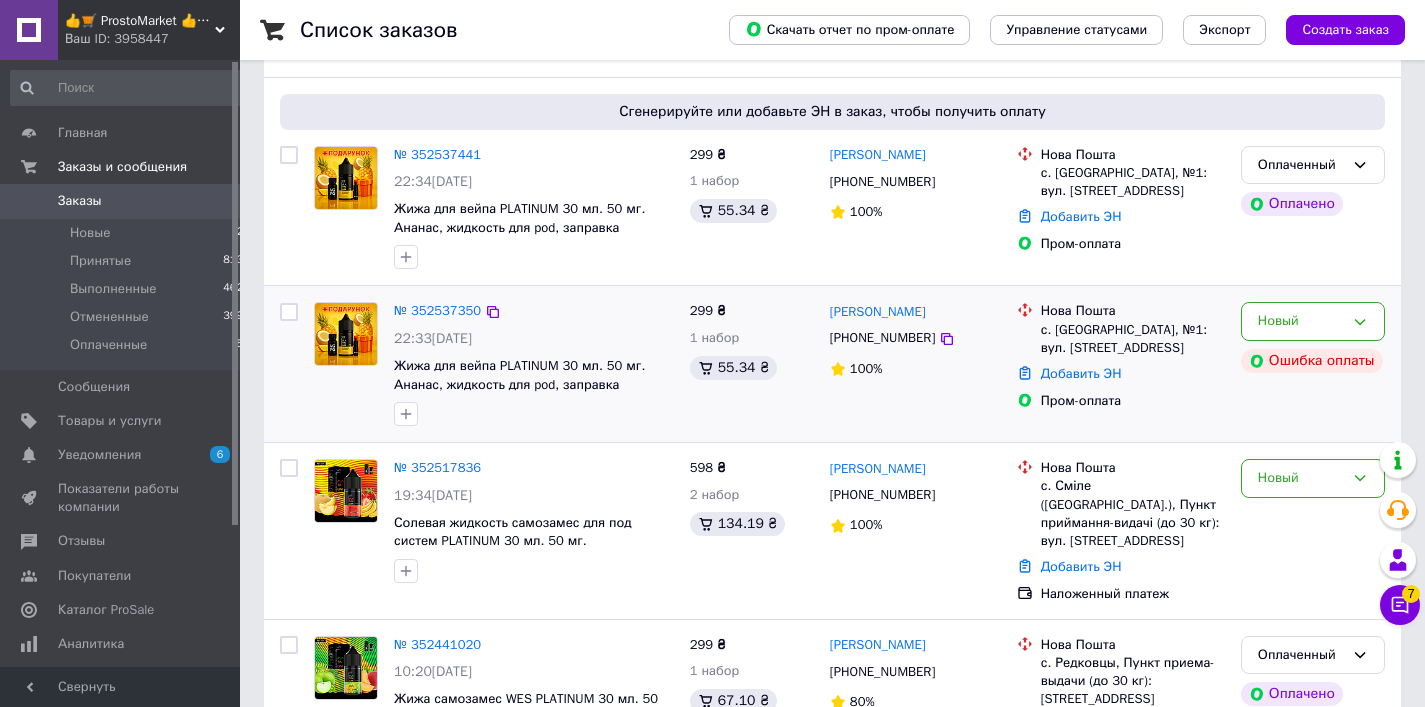 scroll, scrollTop: 192, scrollLeft: 0, axis: vertical 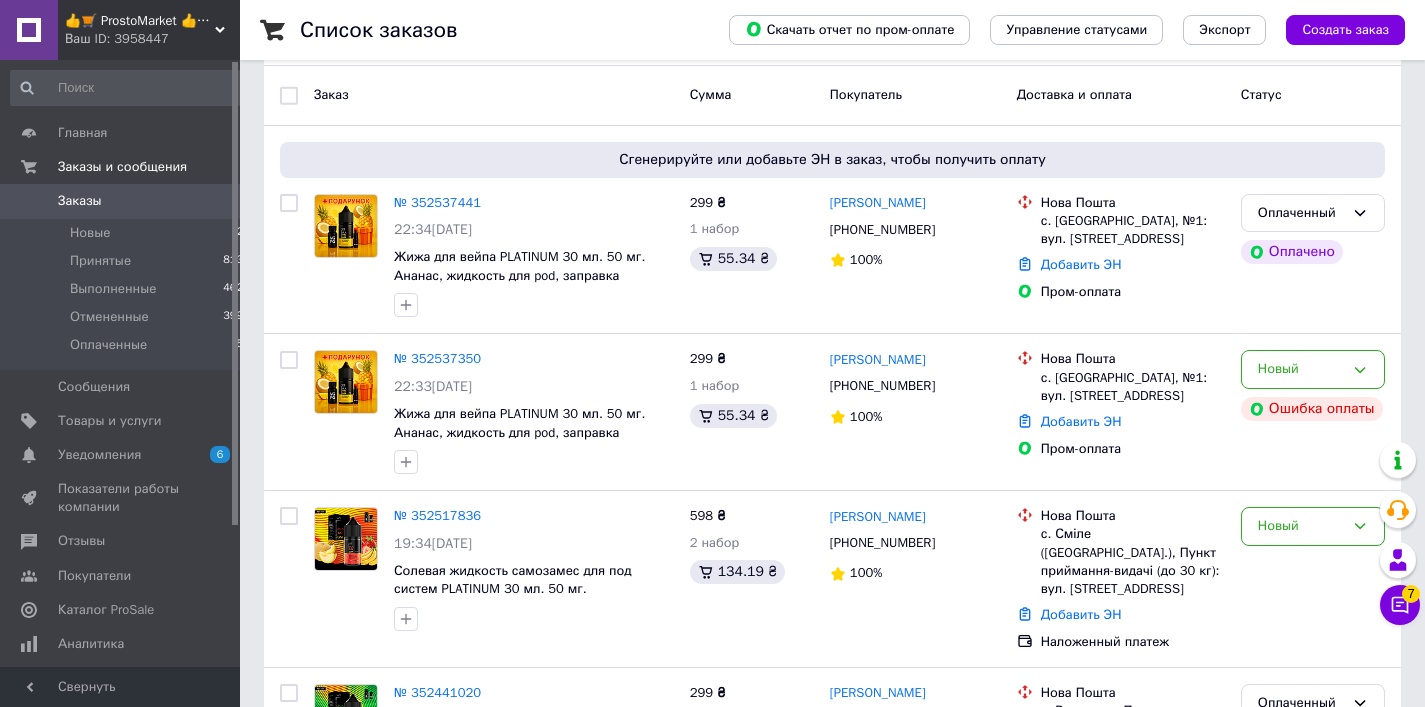 click at bounding box center (235, 293) 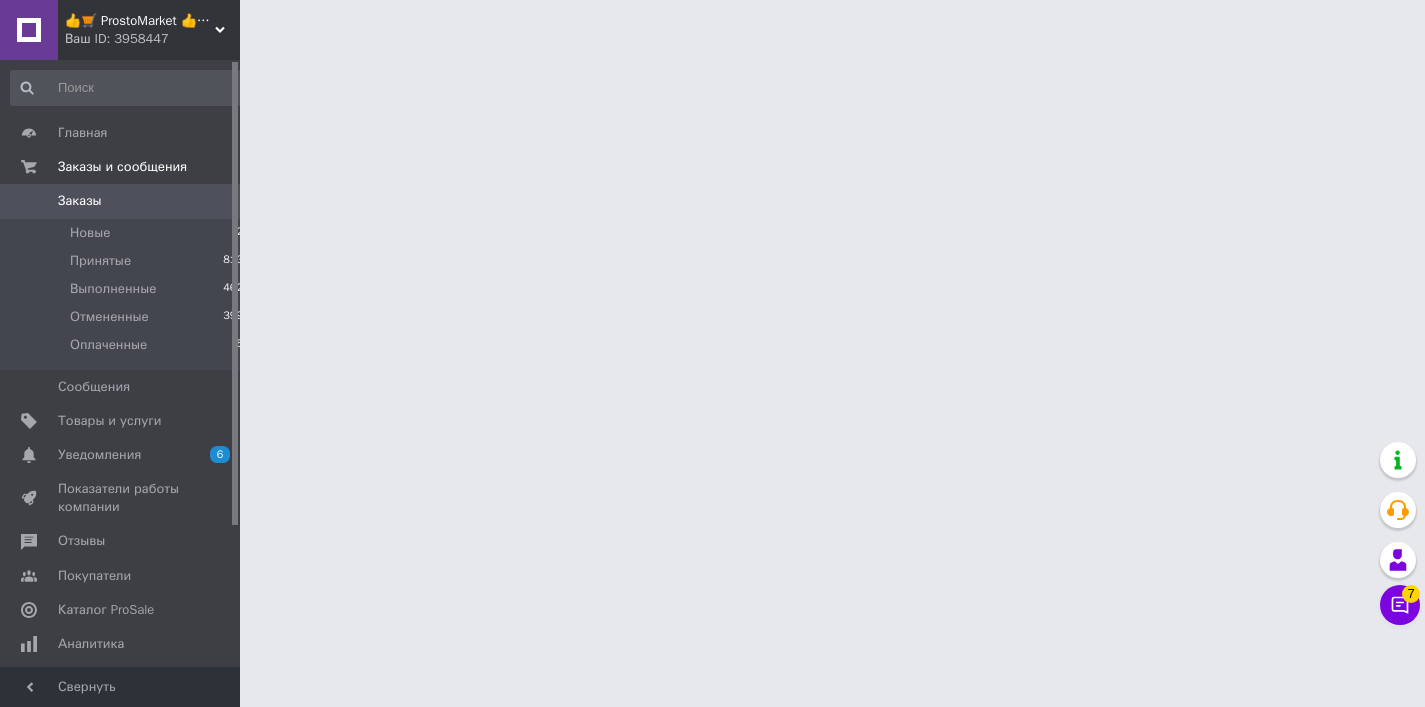 scroll, scrollTop: 0, scrollLeft: 0, axis: both 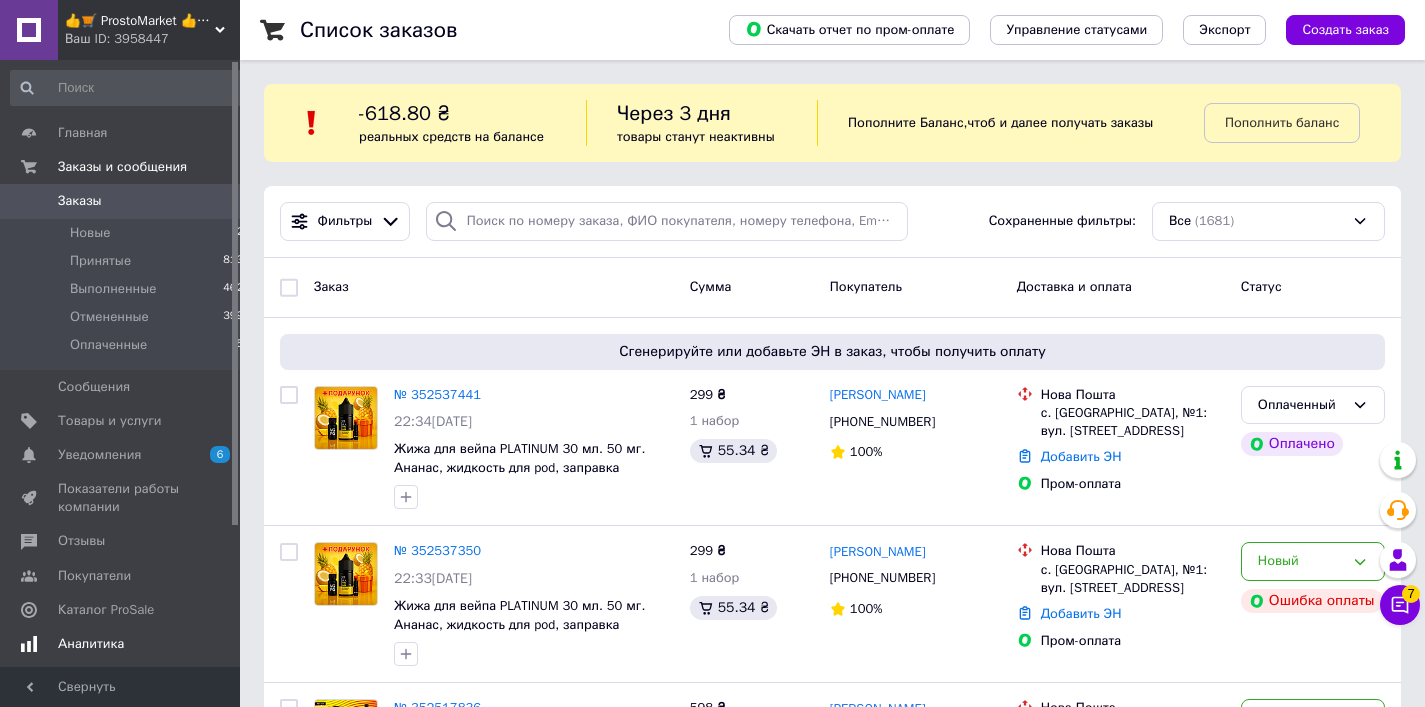 click on "Аналитика" at bounding box center (121, 644) 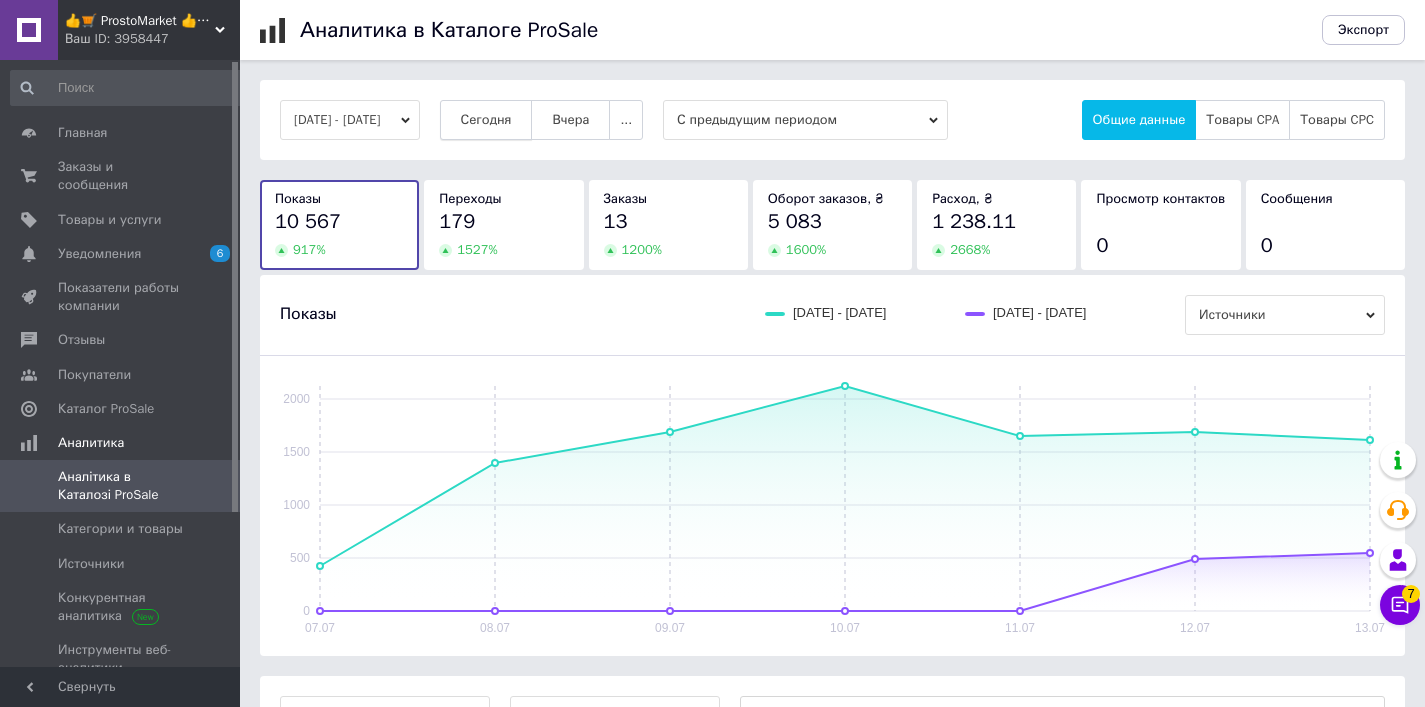 click on "Сегодня" at bounding box center (486, 120) 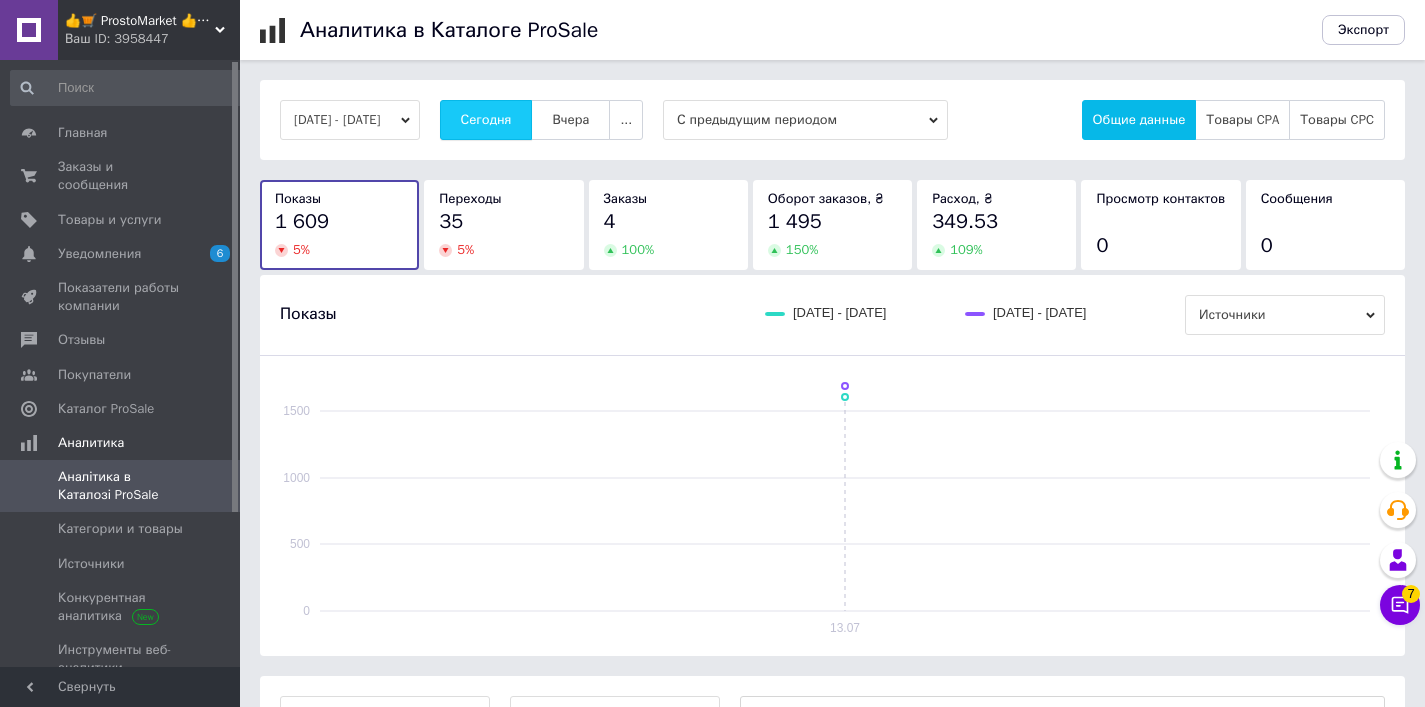 click on "Сегодня" at bounding box center (486, 120) 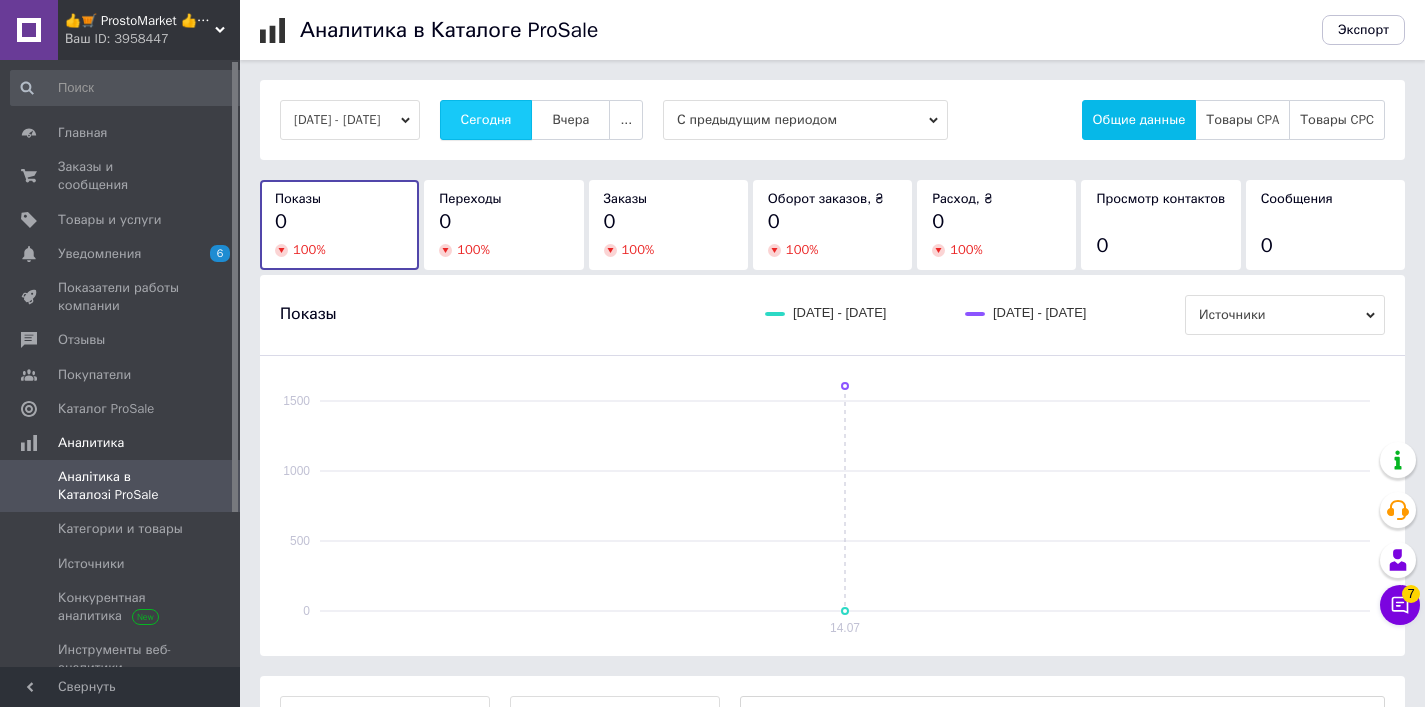 click on "Сегодня" at bounding box center (486, 120) 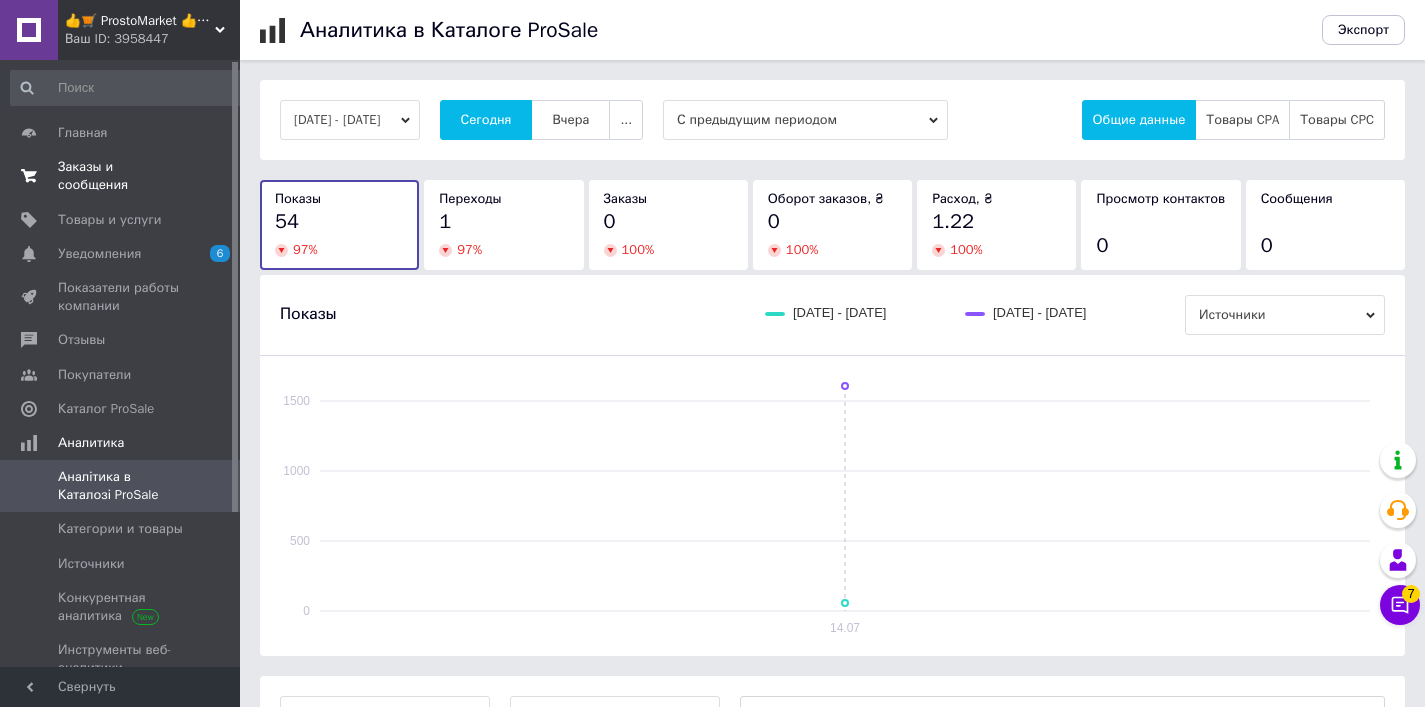 click on "0 0" at bounding box center (212, 176) 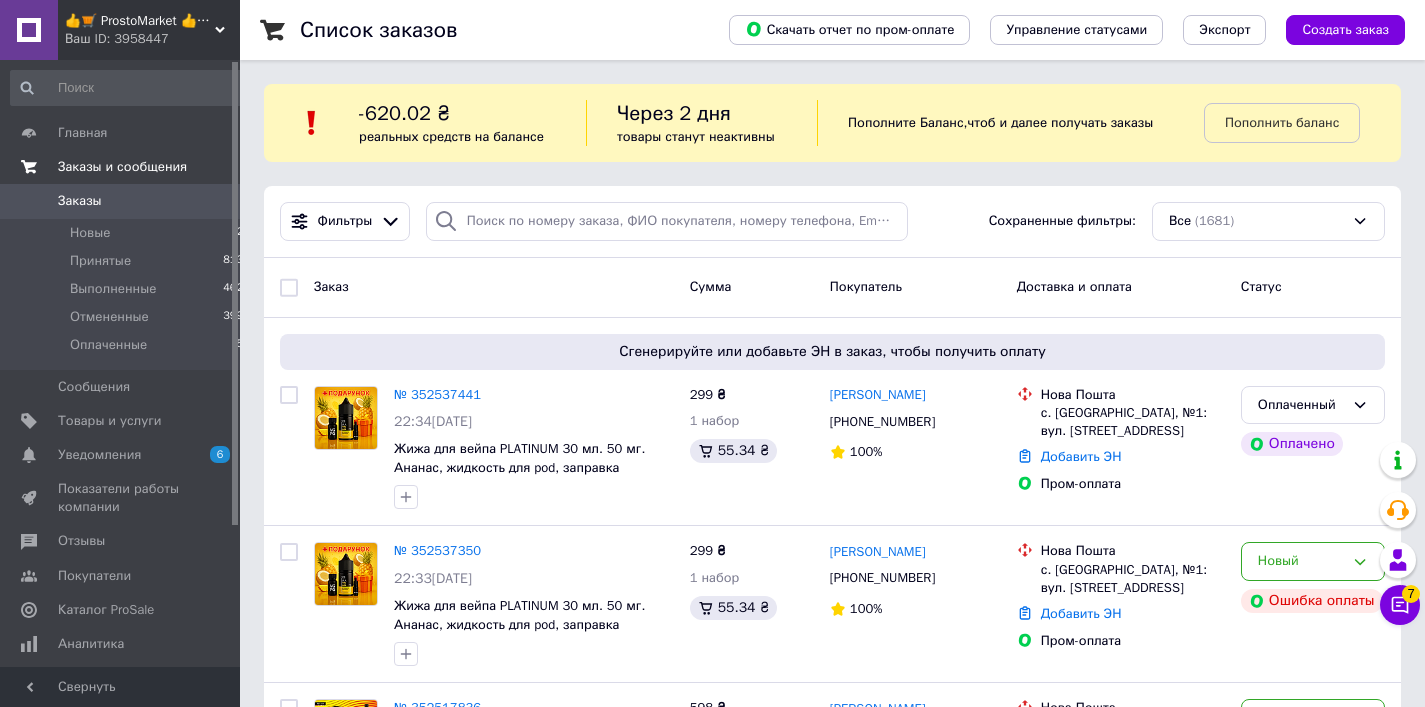 click on "Заказ" at bounding box center [494, 287] 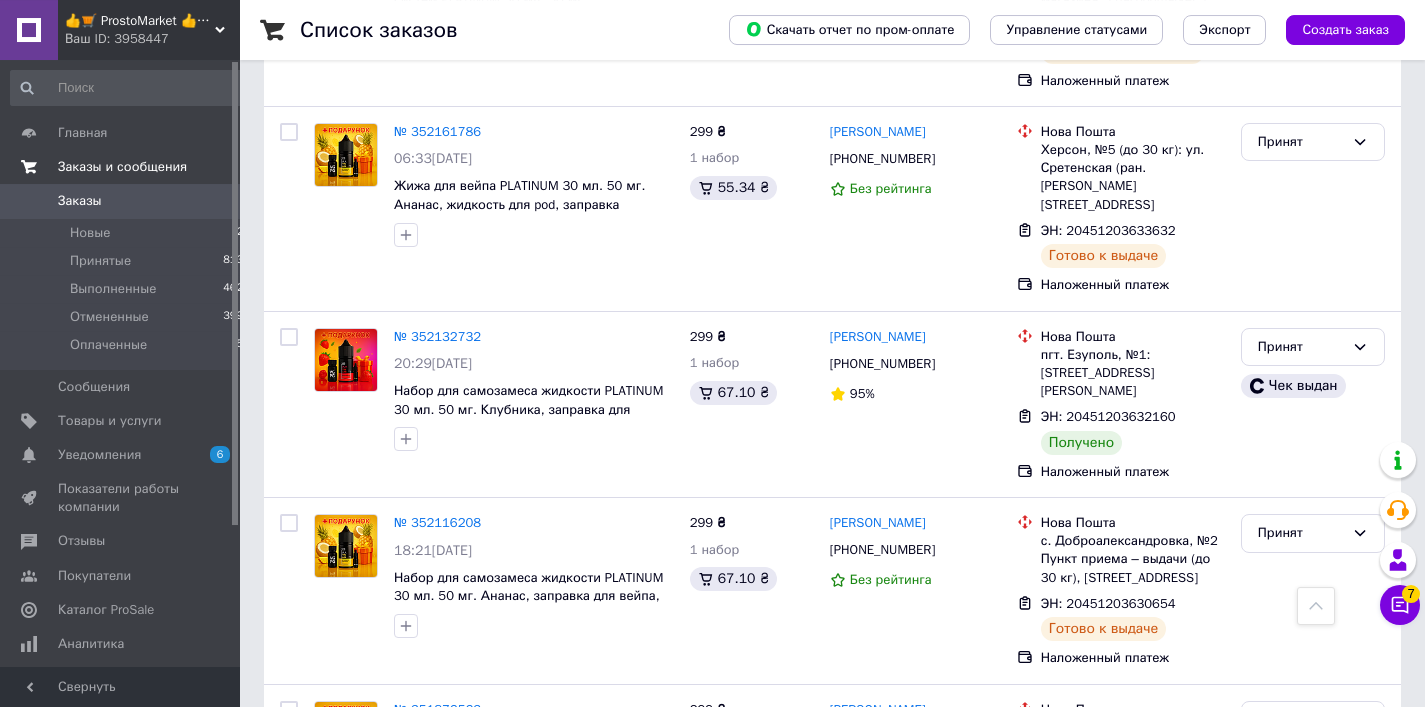 scroll, scrollTop: 1344, scrollLeft: 0, axis: vertical 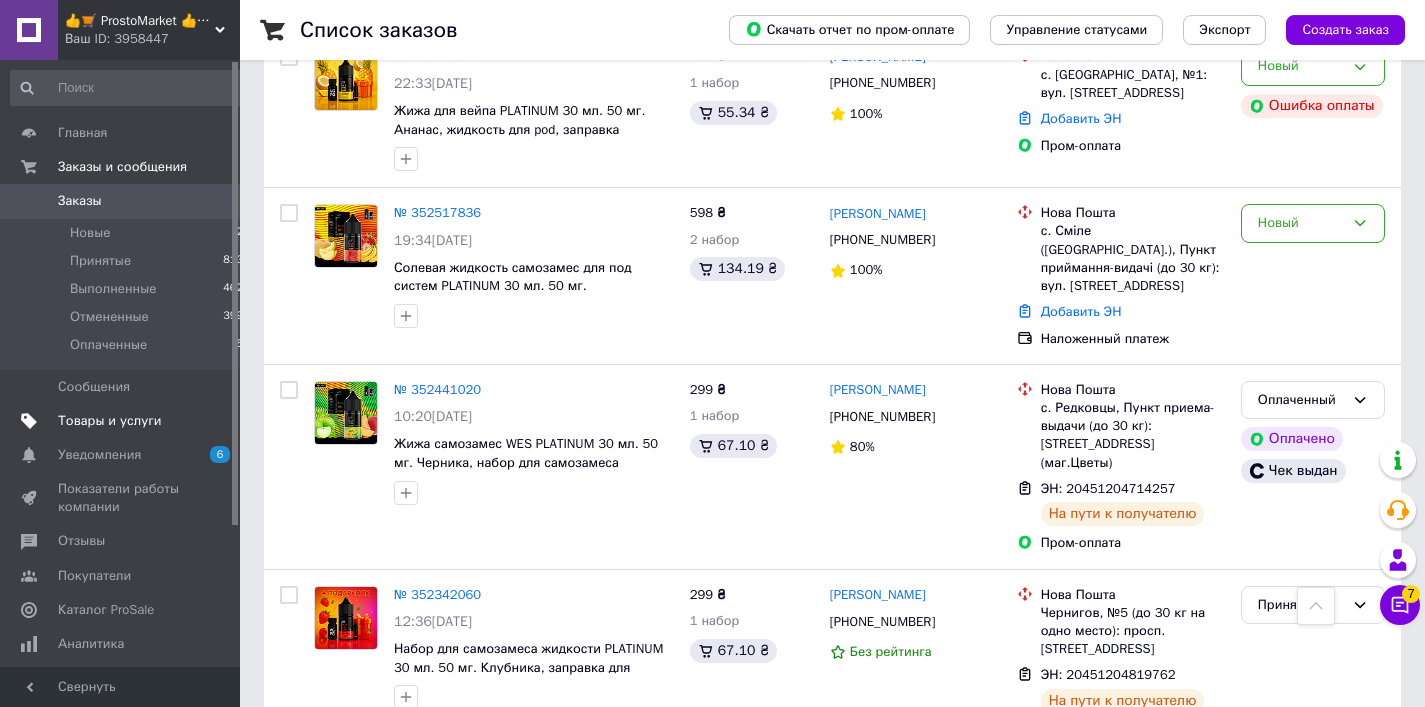 drag, startPoint x: 166, startPoint y: 168, endPoint x: 168, endPoint y: 206, distance: 38.052597 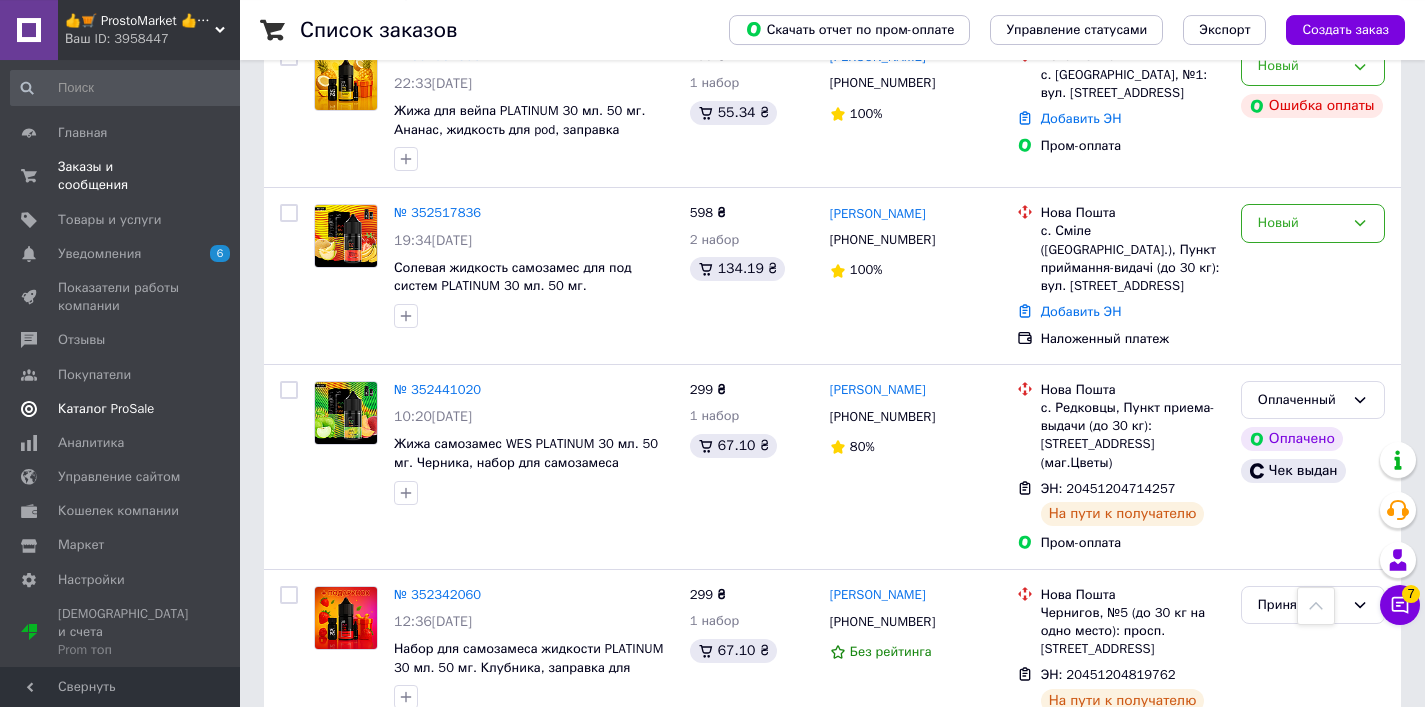 click on "Аналитика" at bounding box center (121, 443) 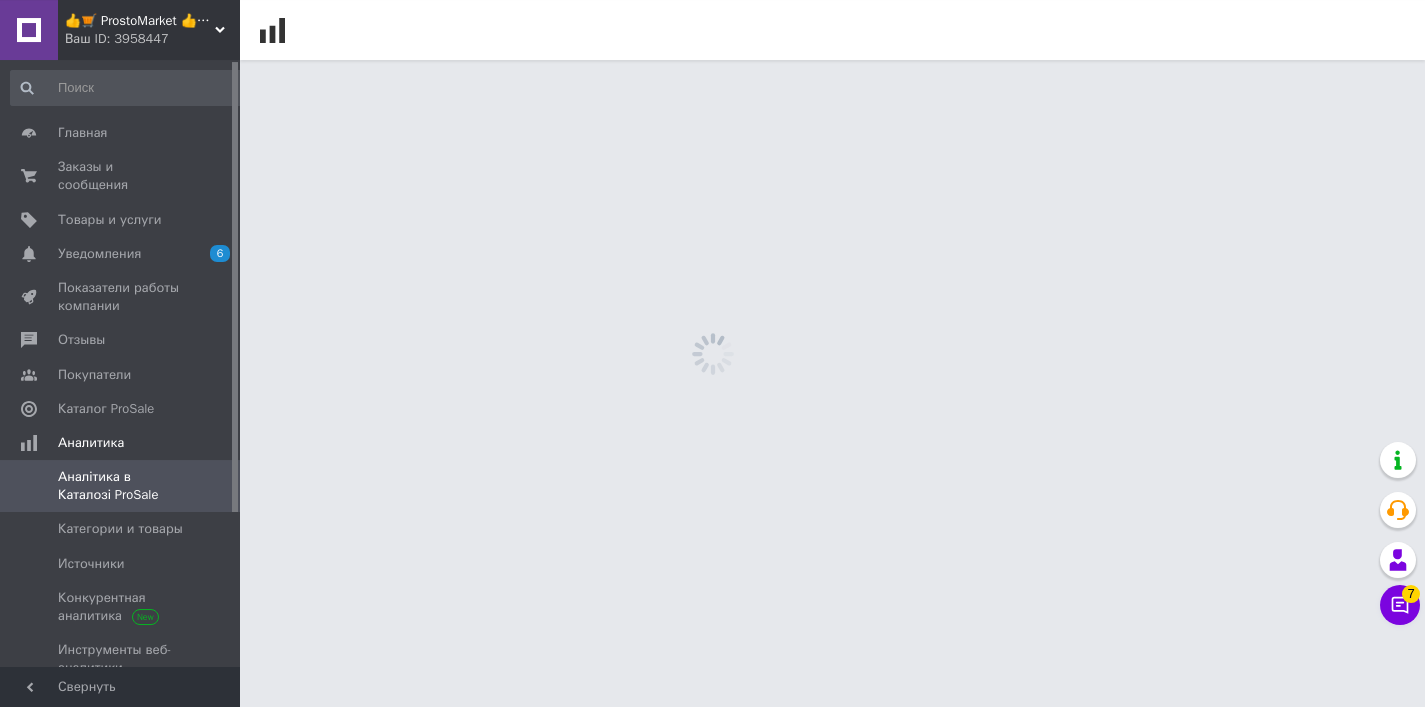 scroll, scrollTop: 0, scrollLeft: 0, axis: both 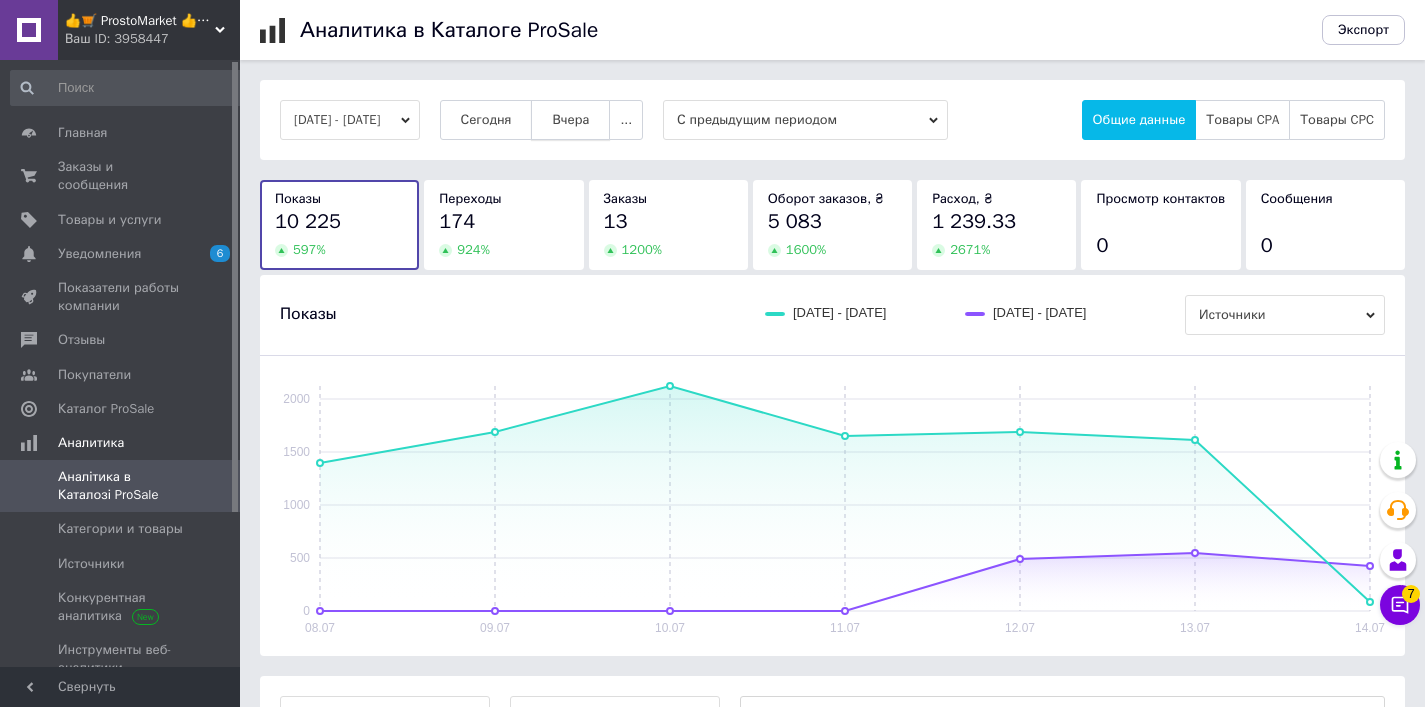 click on "Вчера" at bounding box center [570, 120] 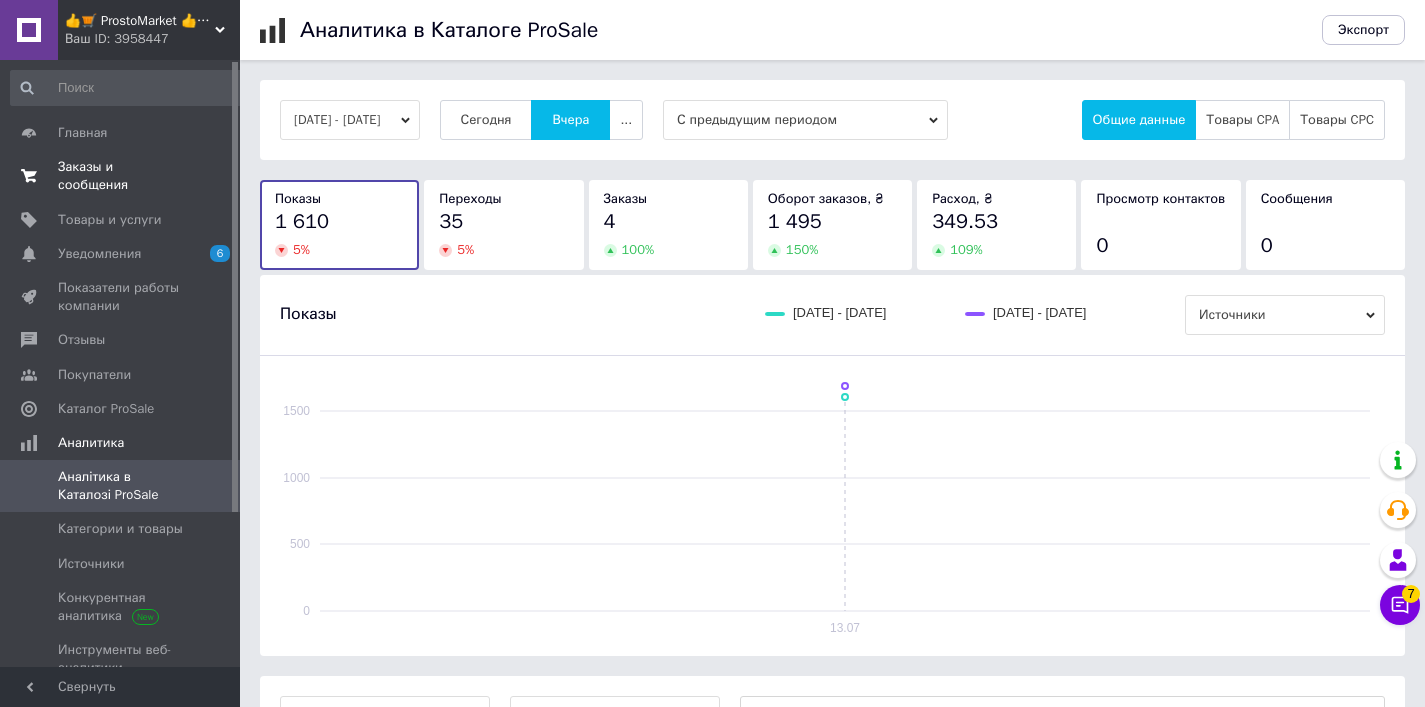 click on "Заказы и сообщения" at bounding box center [121, 176] 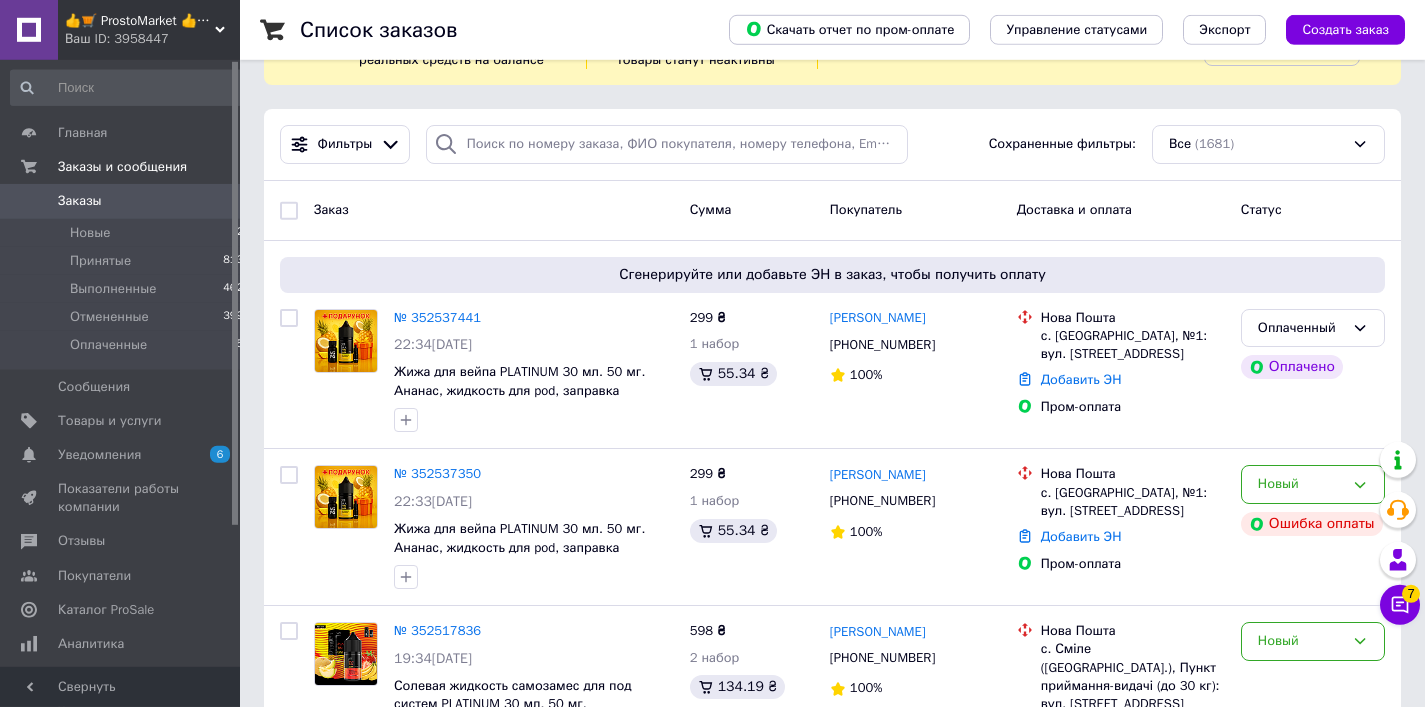 scroll, scrollTop: 0, scrollLeft: 0, axis: both 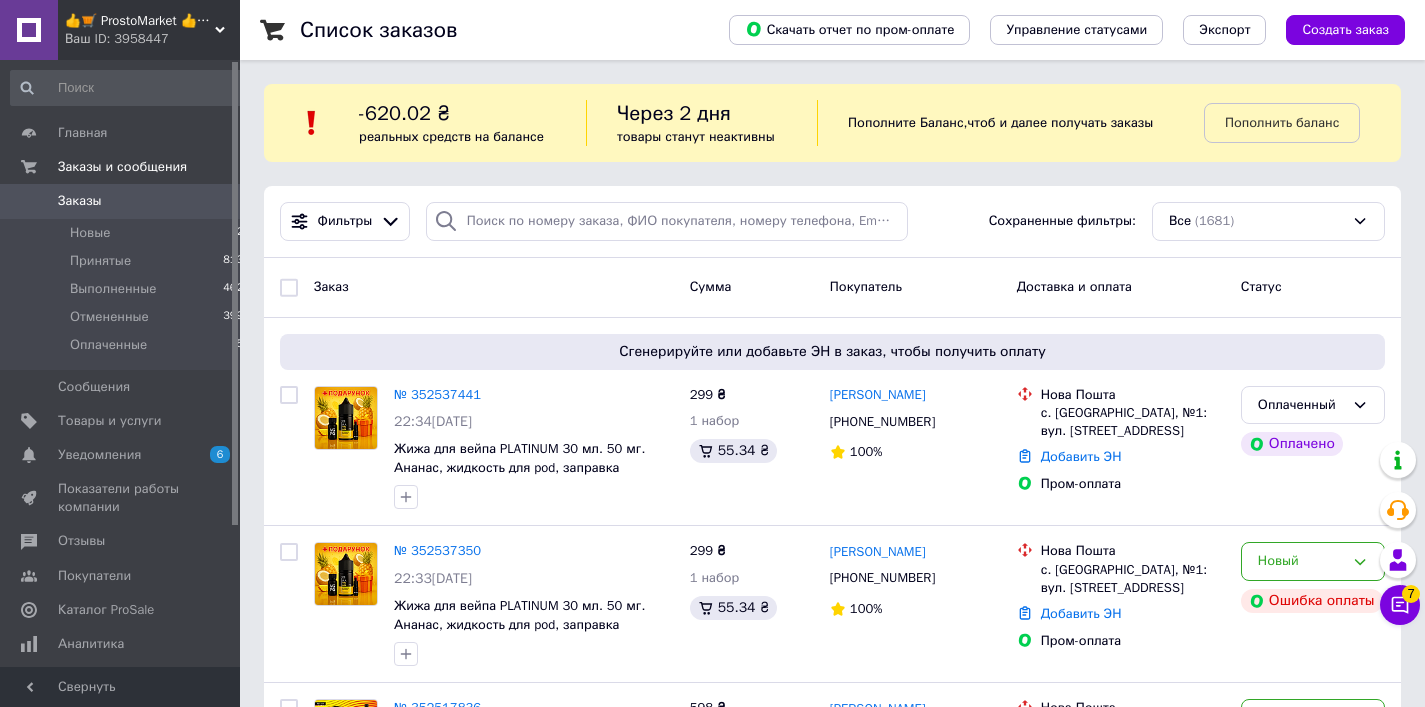 click on "Фильтры Сохраненные фильтры: Все (1681)" at bounding box center (832, 222) 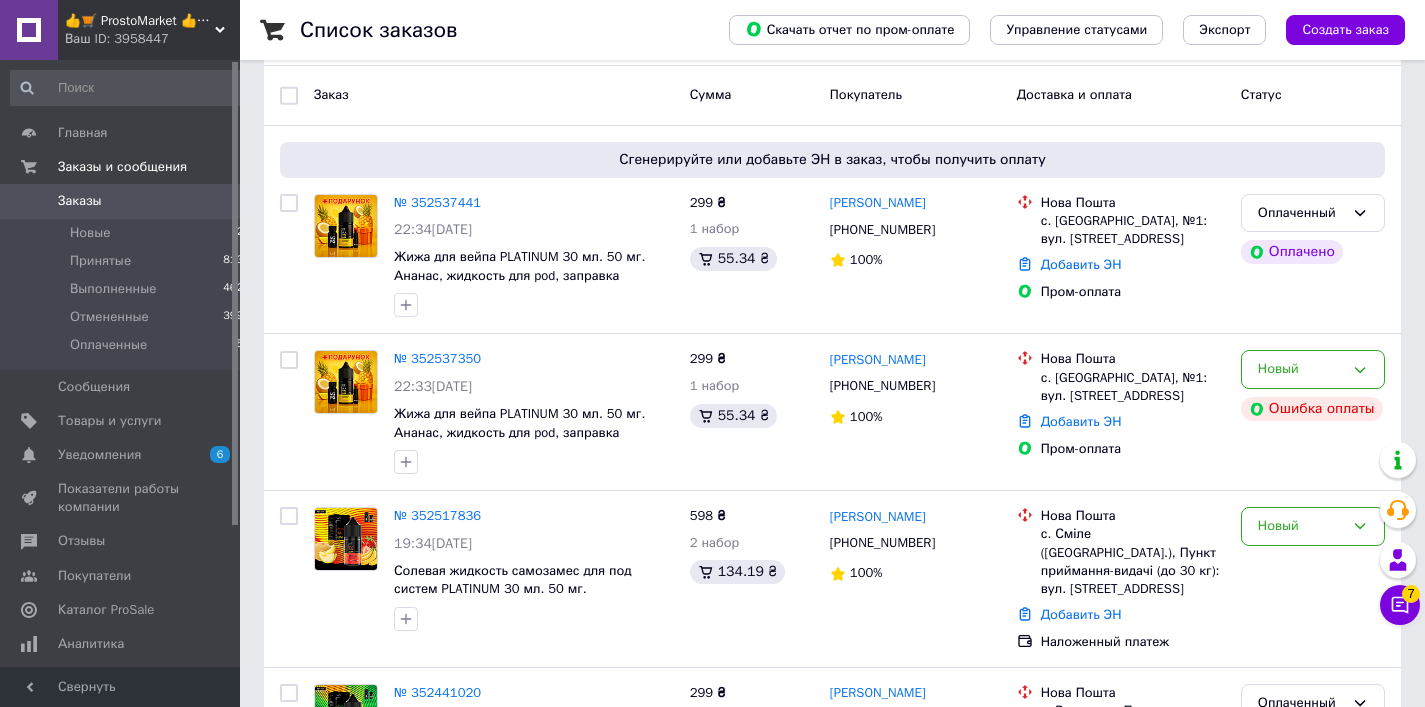 scroll, scrollTop: 240, scrollLeft: 0, axis: vertical 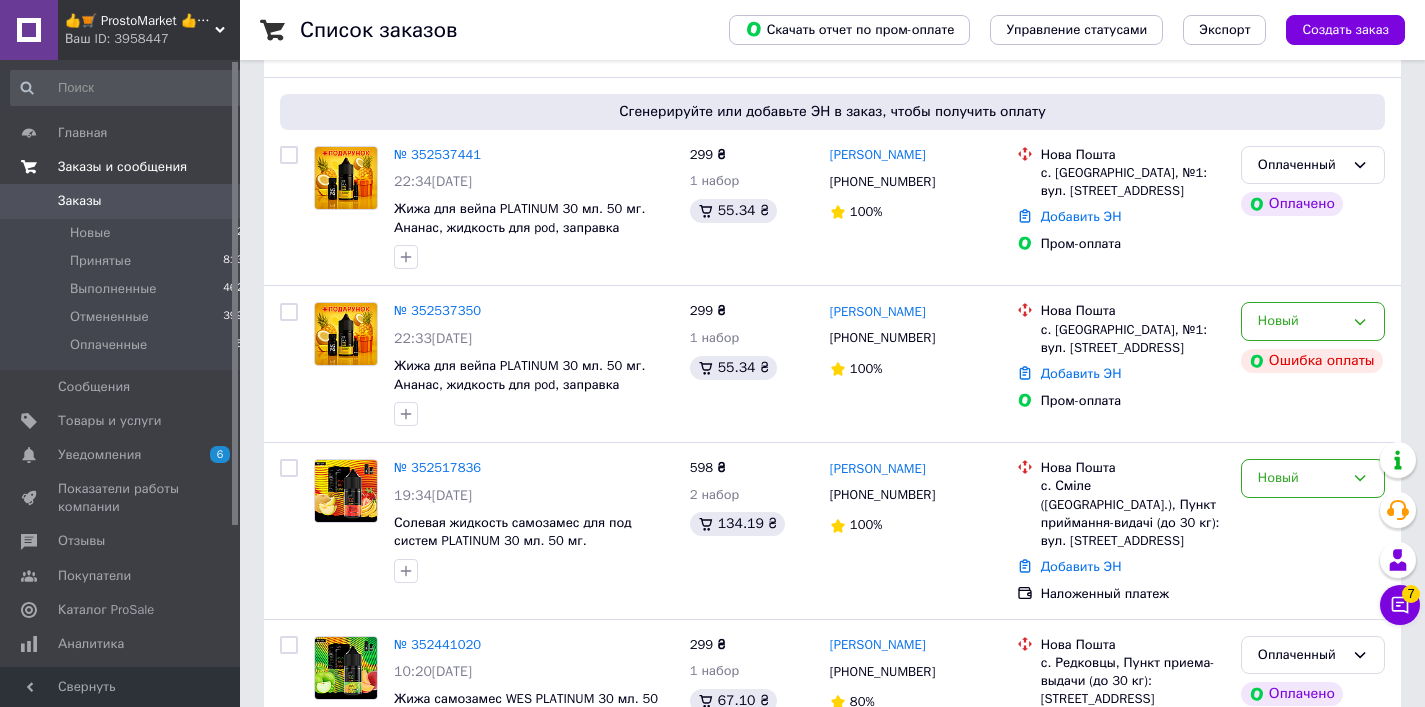 click on "Заказы и сообщения" at bounding box center [149, 167] 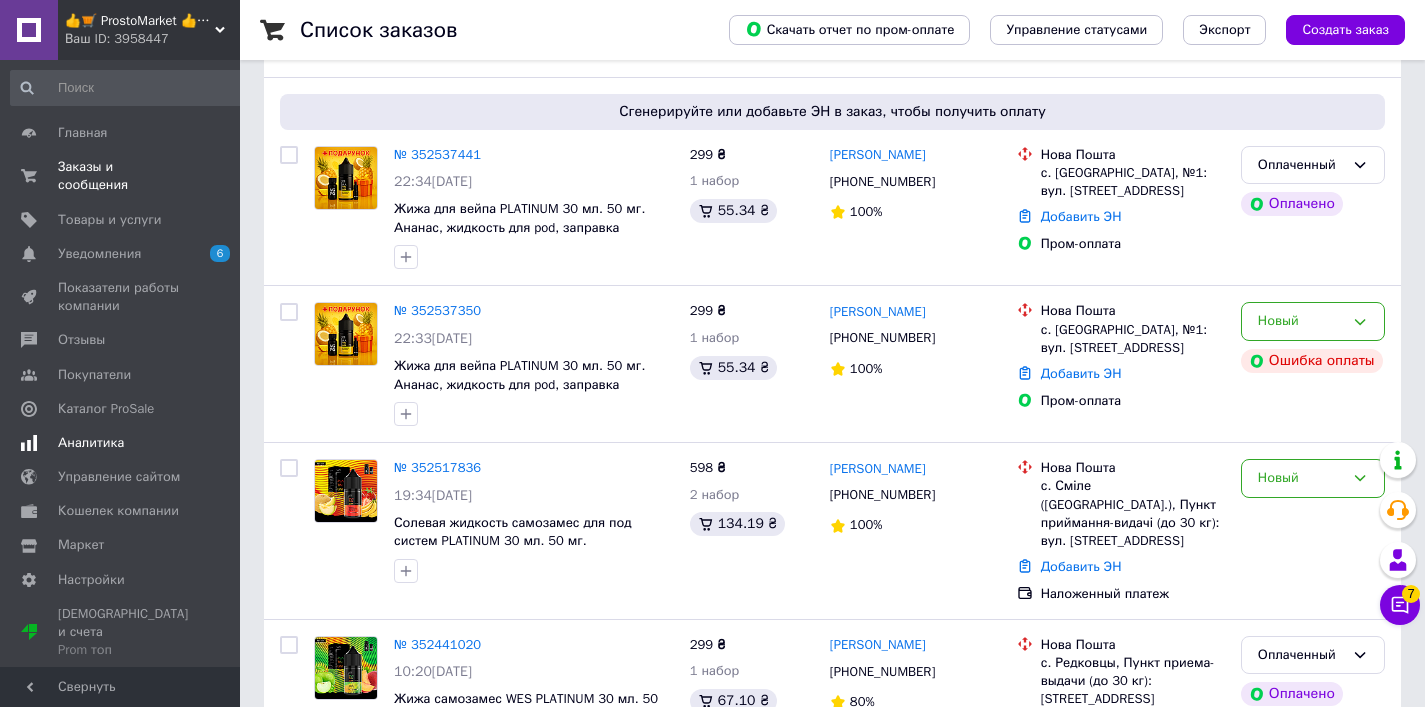 click on "Аналитика" at bounding box center (121, 443) 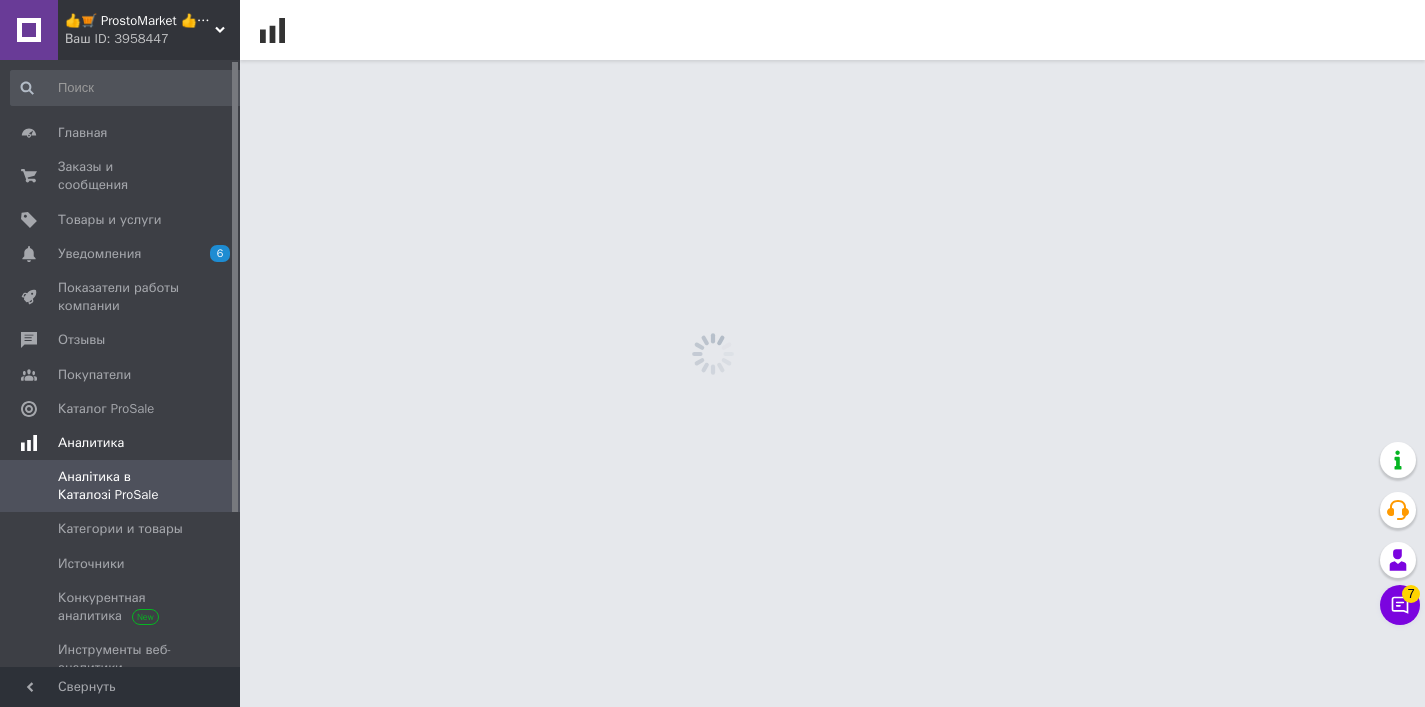 scroll, scrollTop: 0, scrollLeft: 0, axis: both 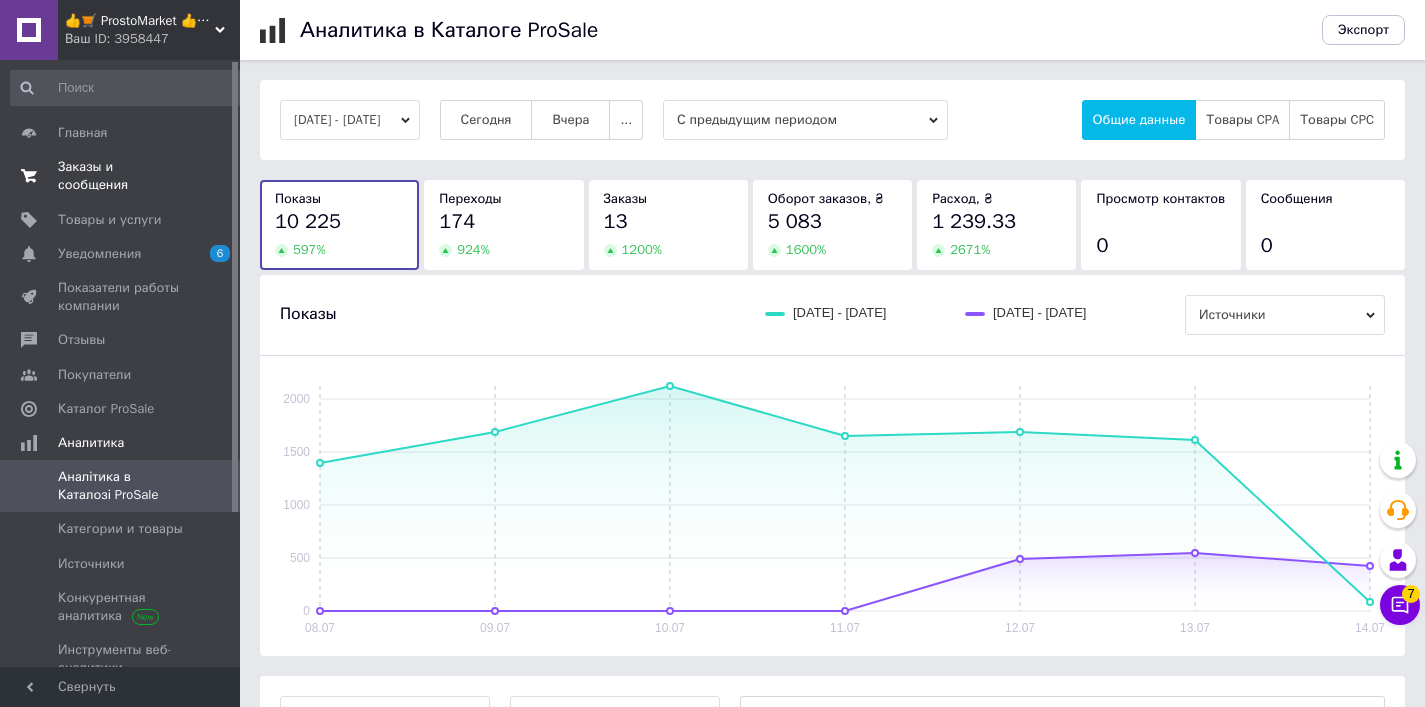 click on "Заказы и сообщения 0 0" at bounding box center (127, 176) 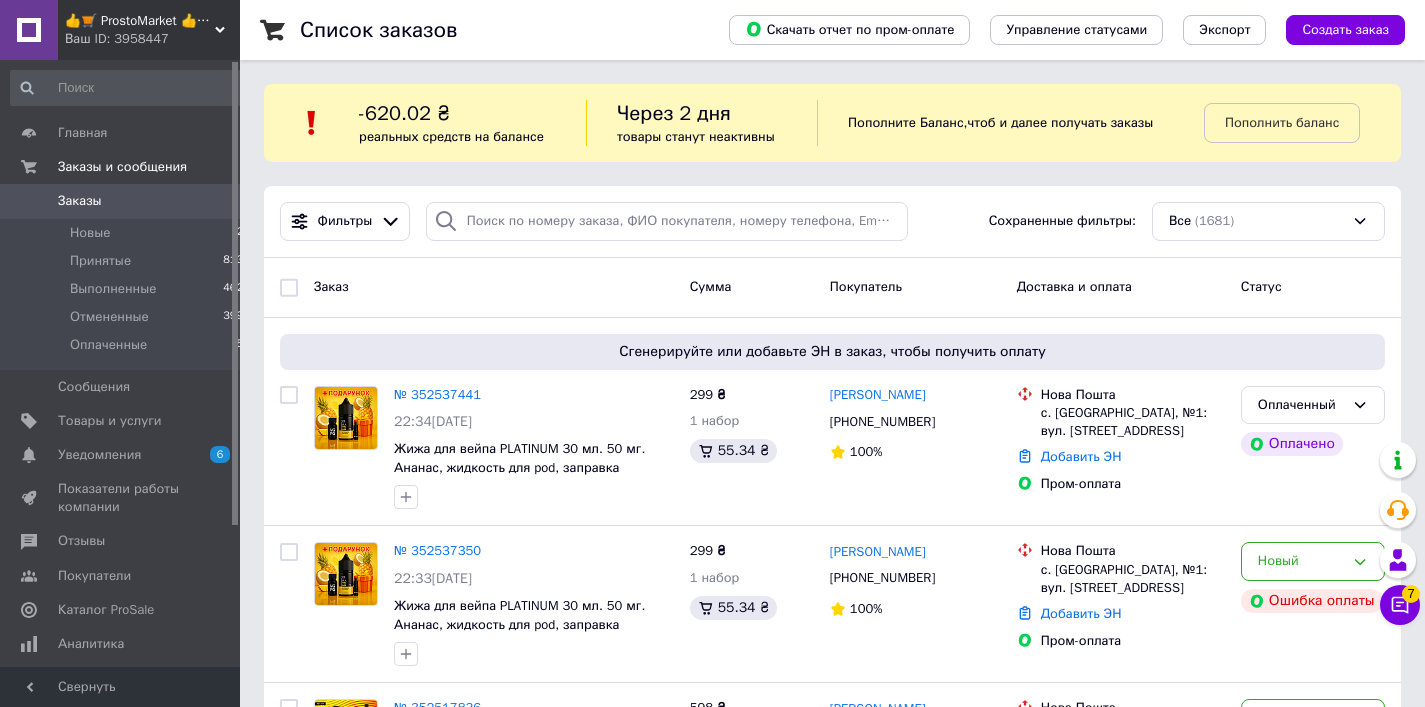 click on "Заказ" at bounding box center (494, 287) 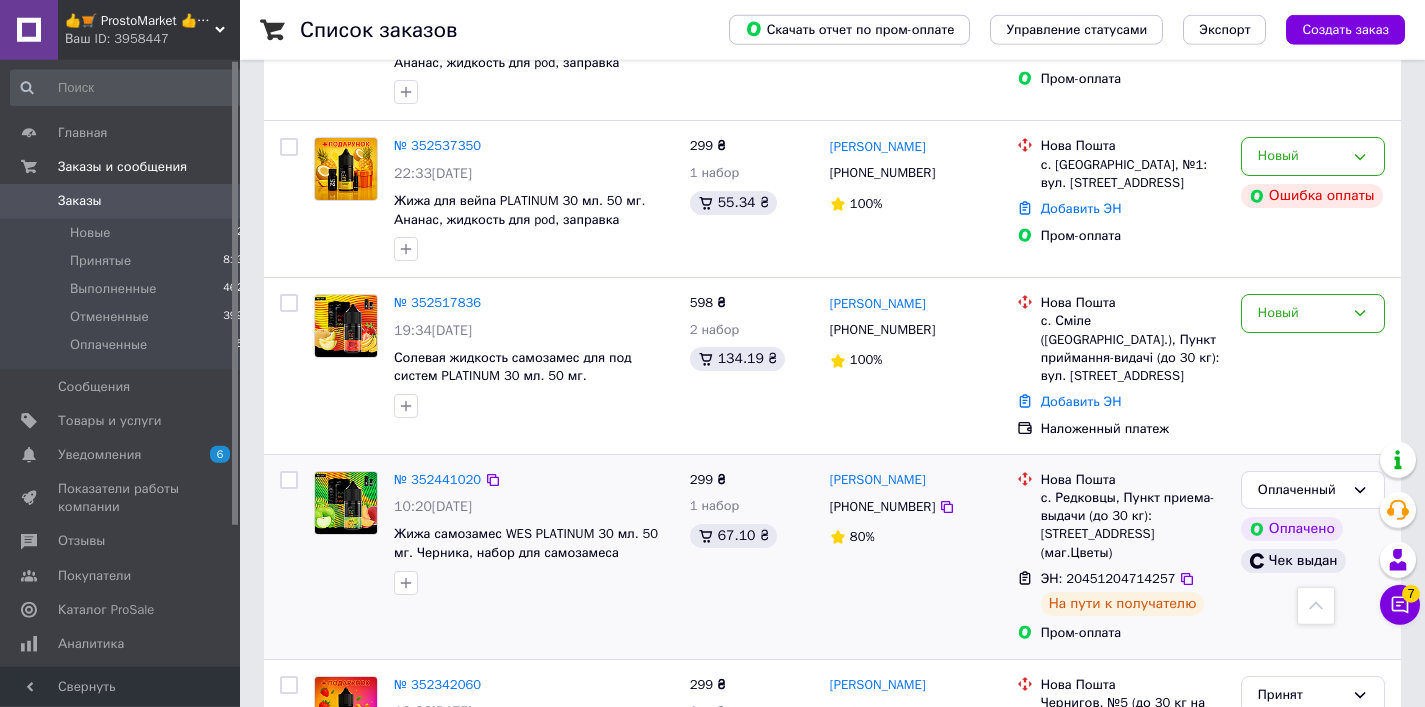 scroll, scrollTop: 384, scrollLeft: 0, axis: vertical 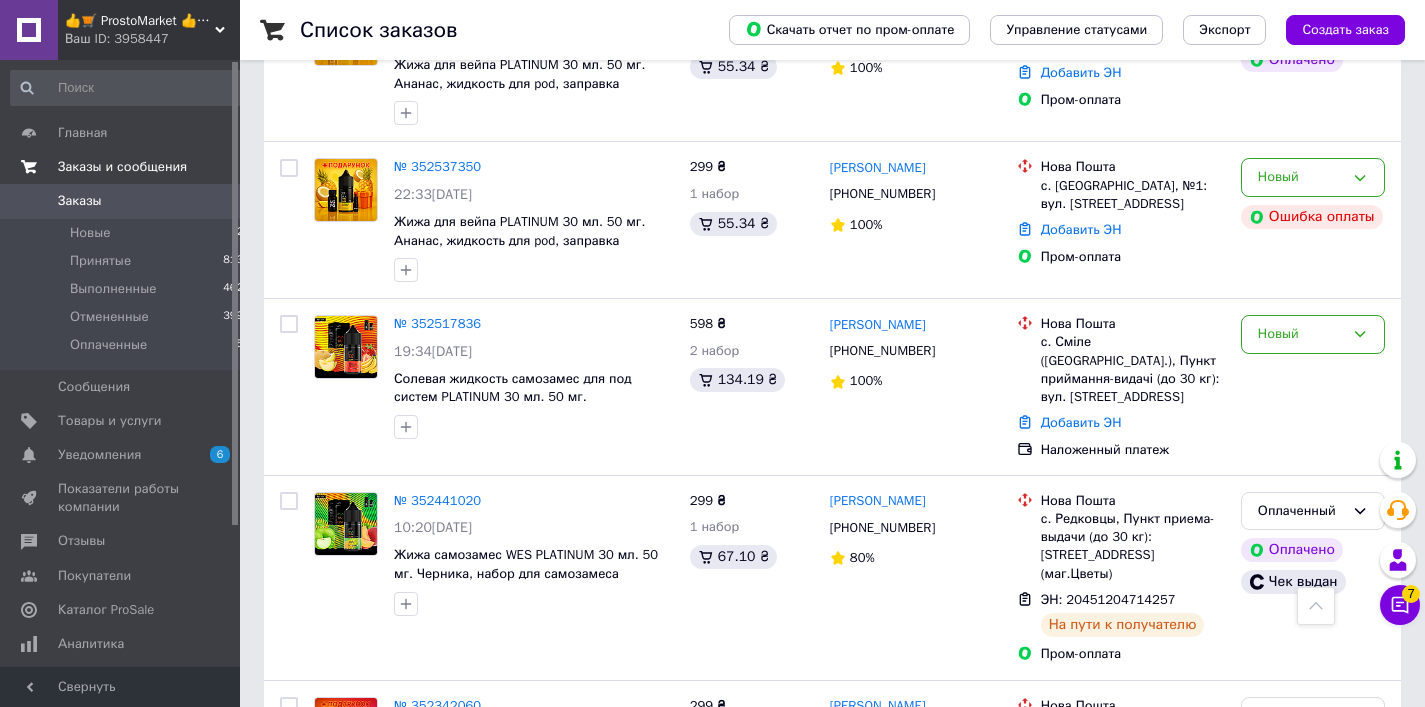 click on "Заказы и сообщения" at bounding box center [122, 167] 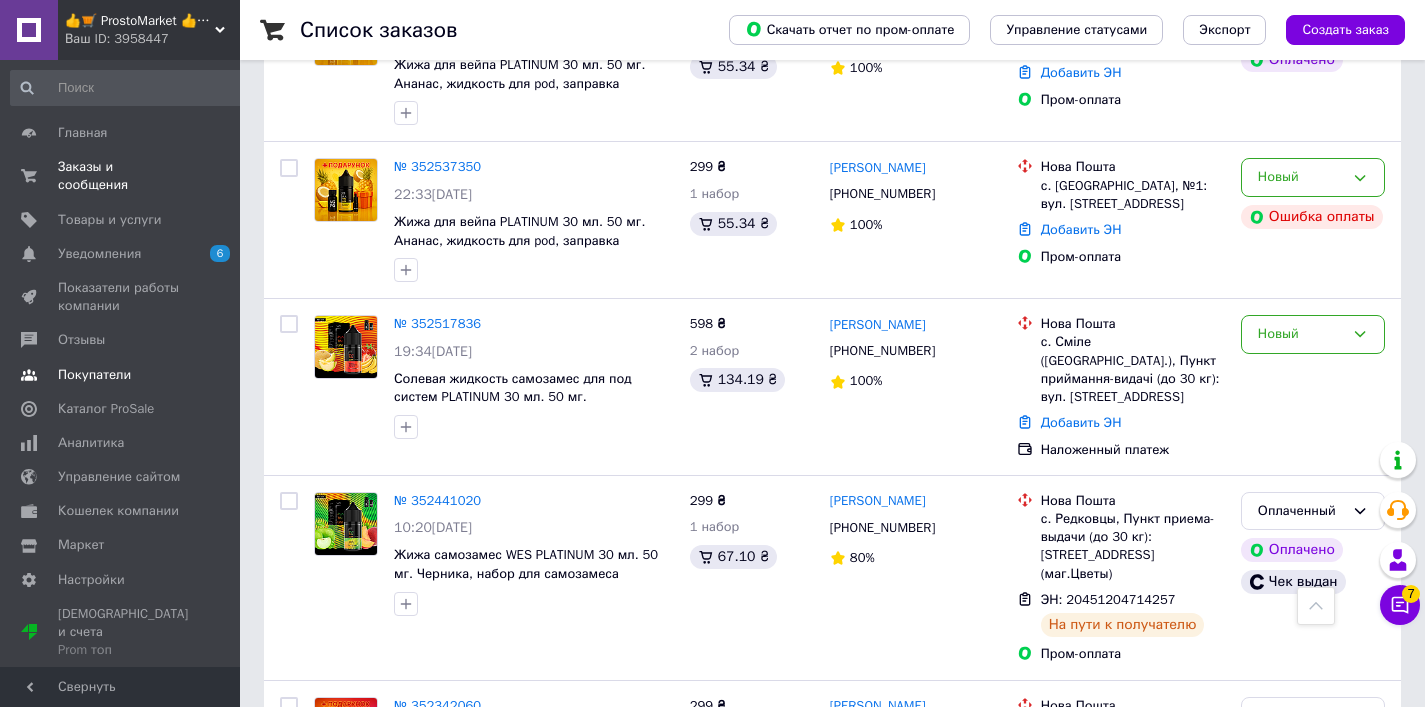 click on "Каталог ProSale" at bounding box center [127, 409] 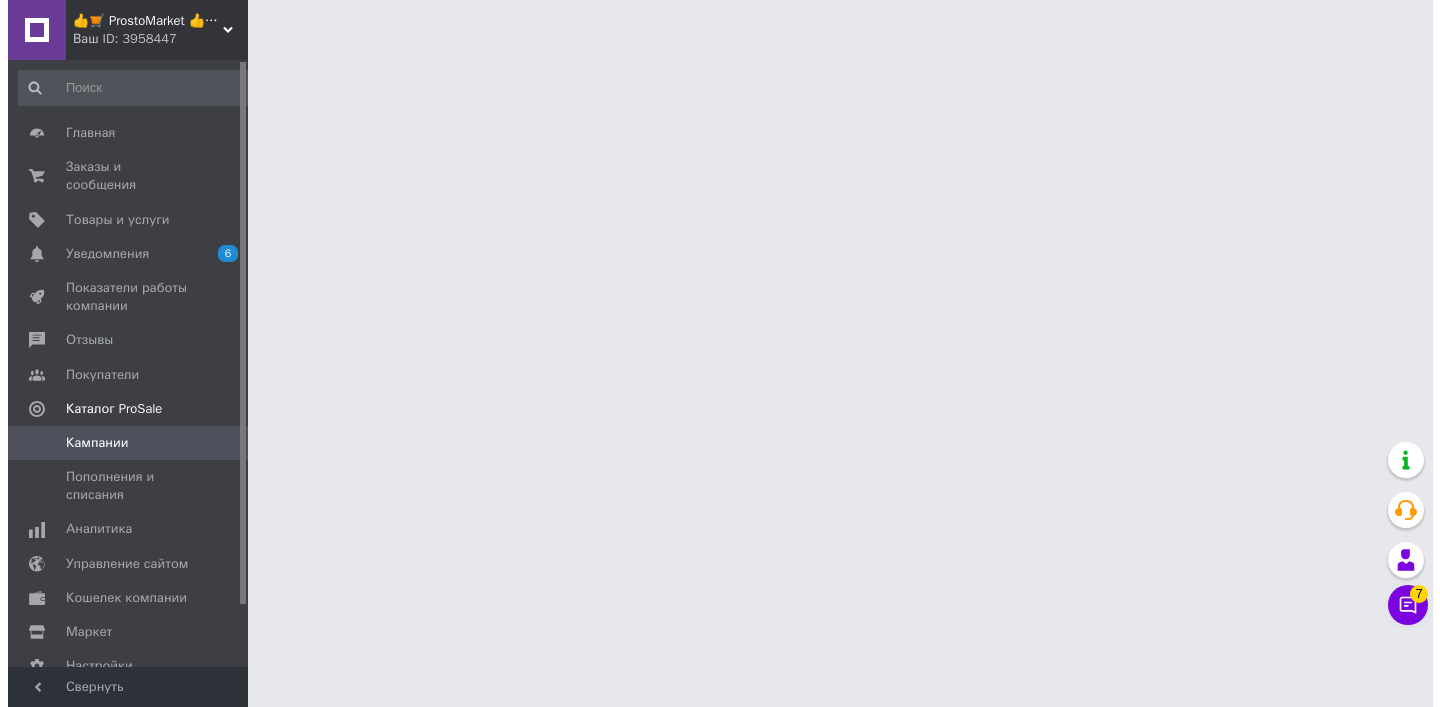 scroll, scrollTop: 0, scrollLeft: 0, axis: both 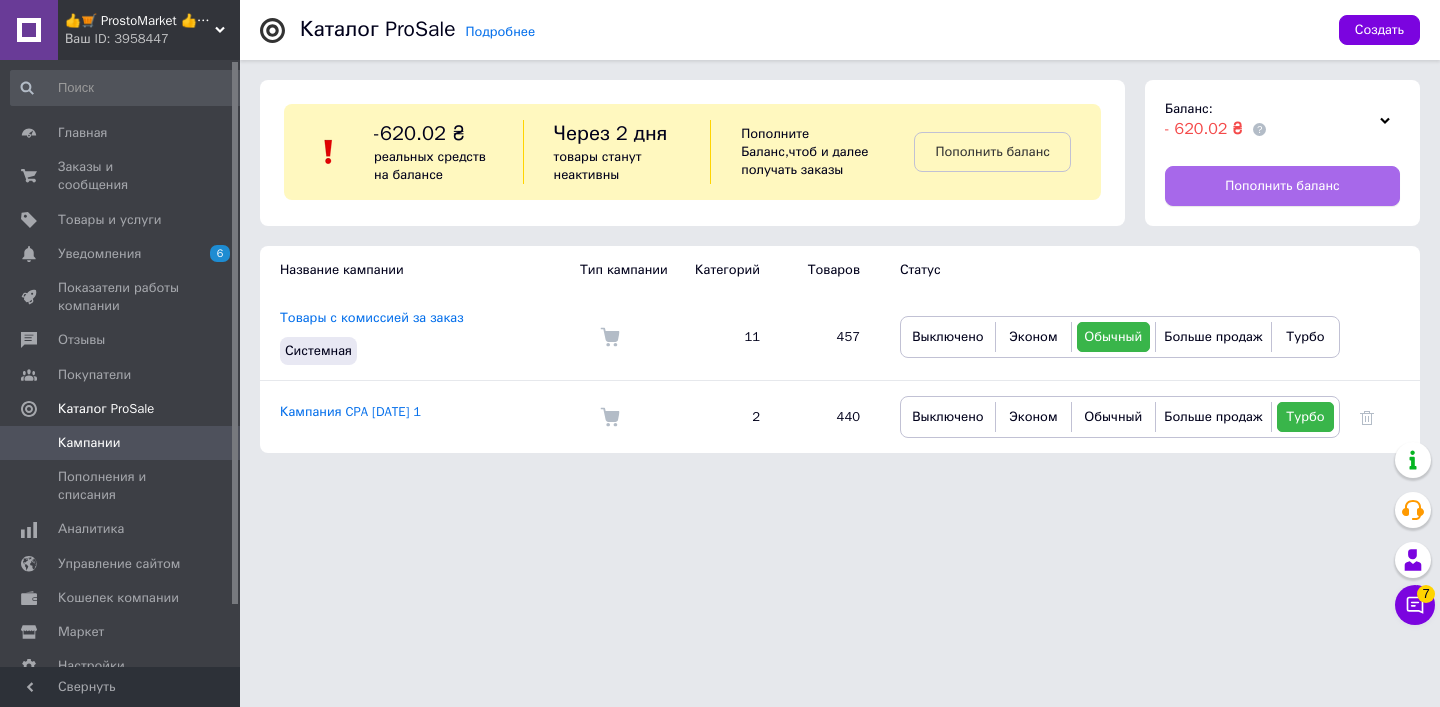 click on "Пополнить баланс" at bounding box center (1282, 186) 